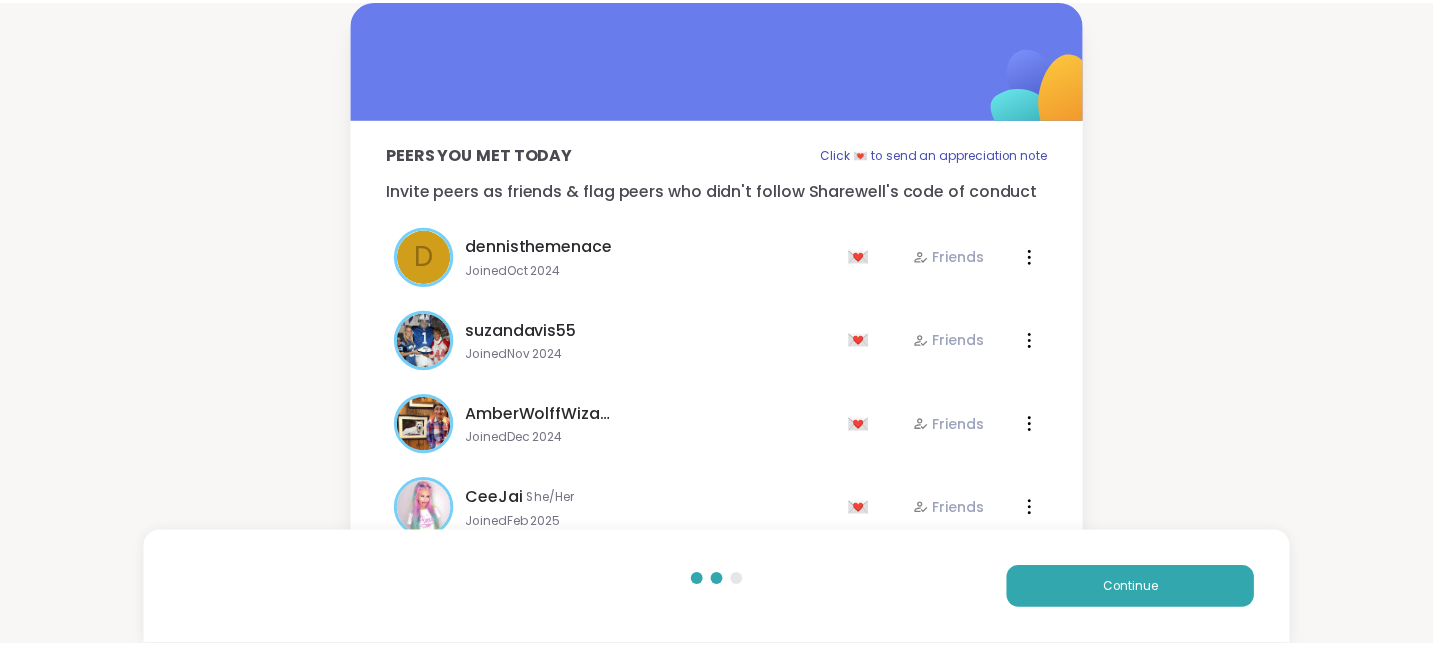 scroll, scrollTop: 0, scrollLeft: 0, axis: both 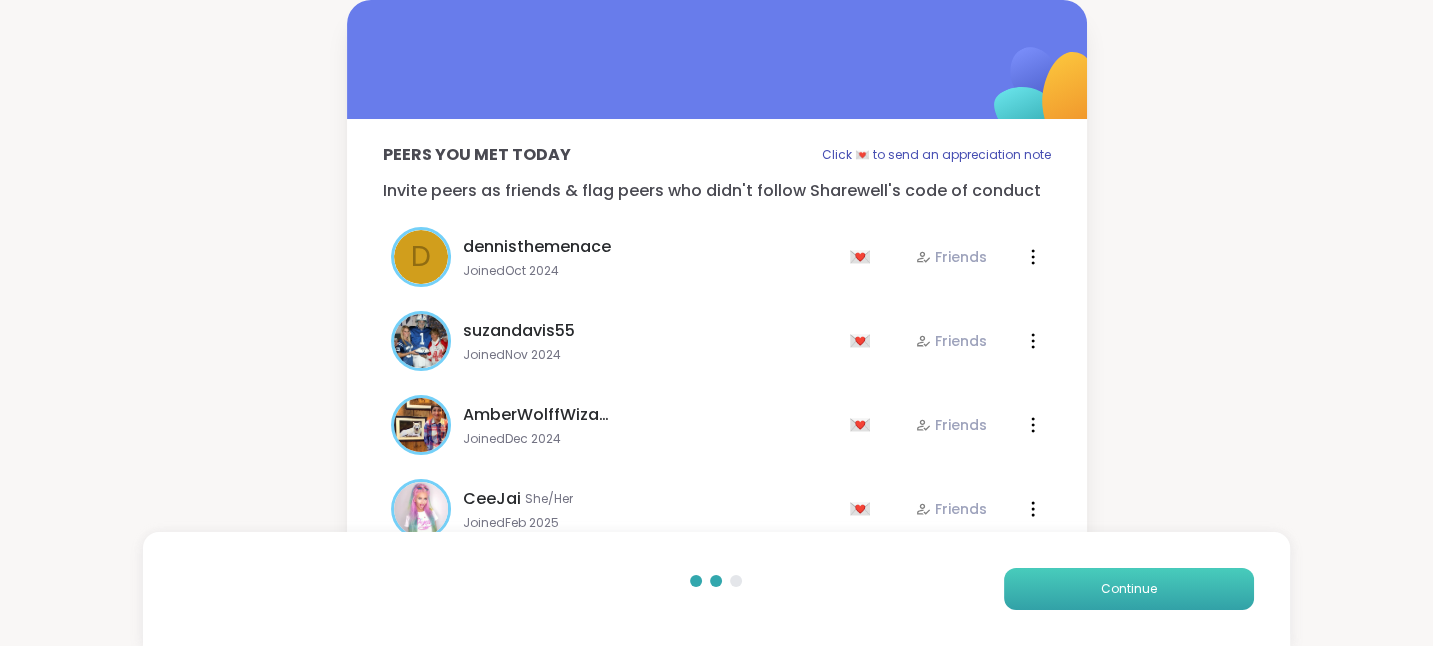 drag, startPoint x: 0, startPoint y: 0, endPoint x: 1148, endPoint y: 589, distance: 1290.281 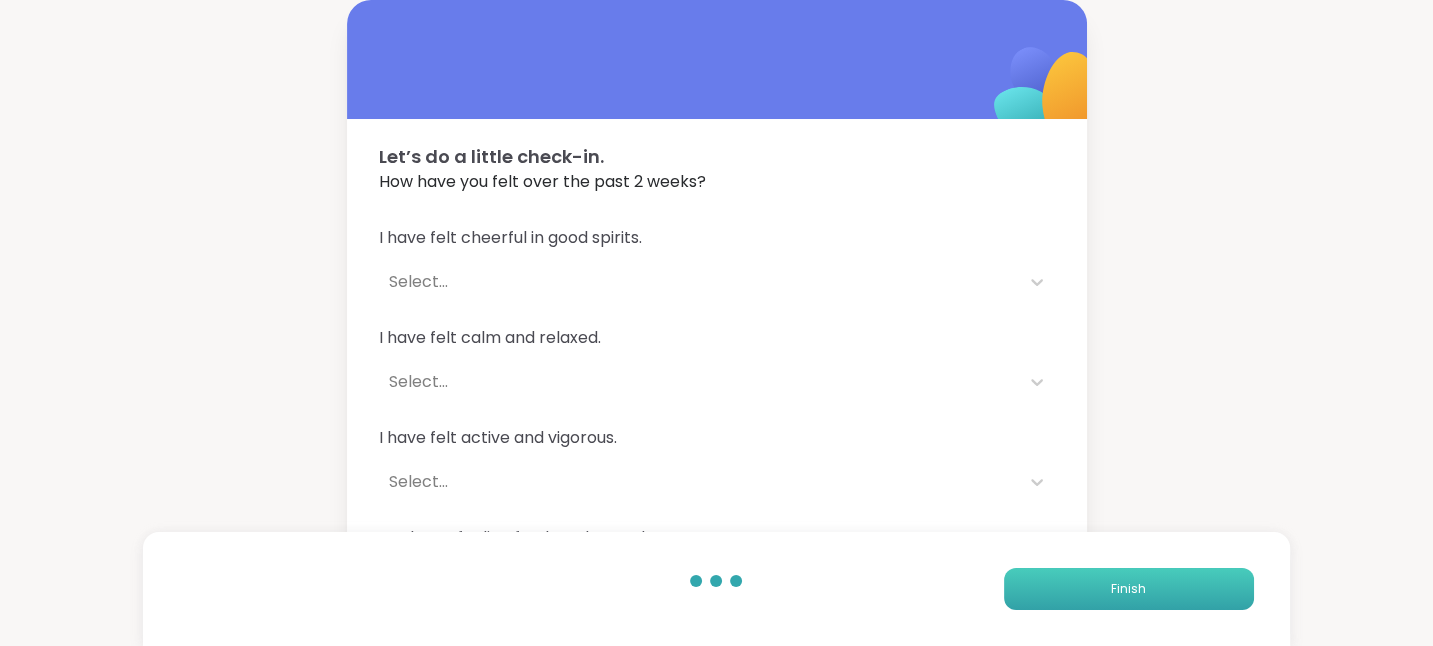 click on "Finish" at bounding box center [1129, 589] 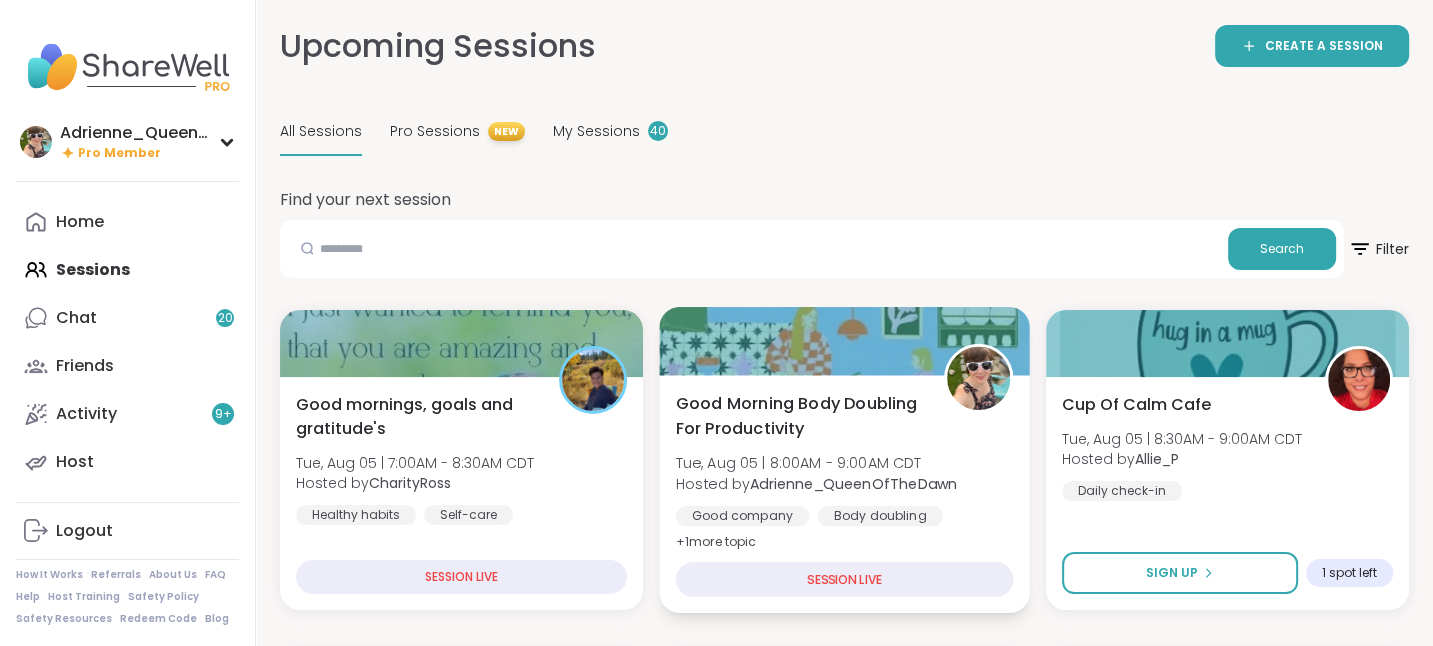 click on "Good Morning Body Doubling For Productivity" at bounding box center (799, 415) 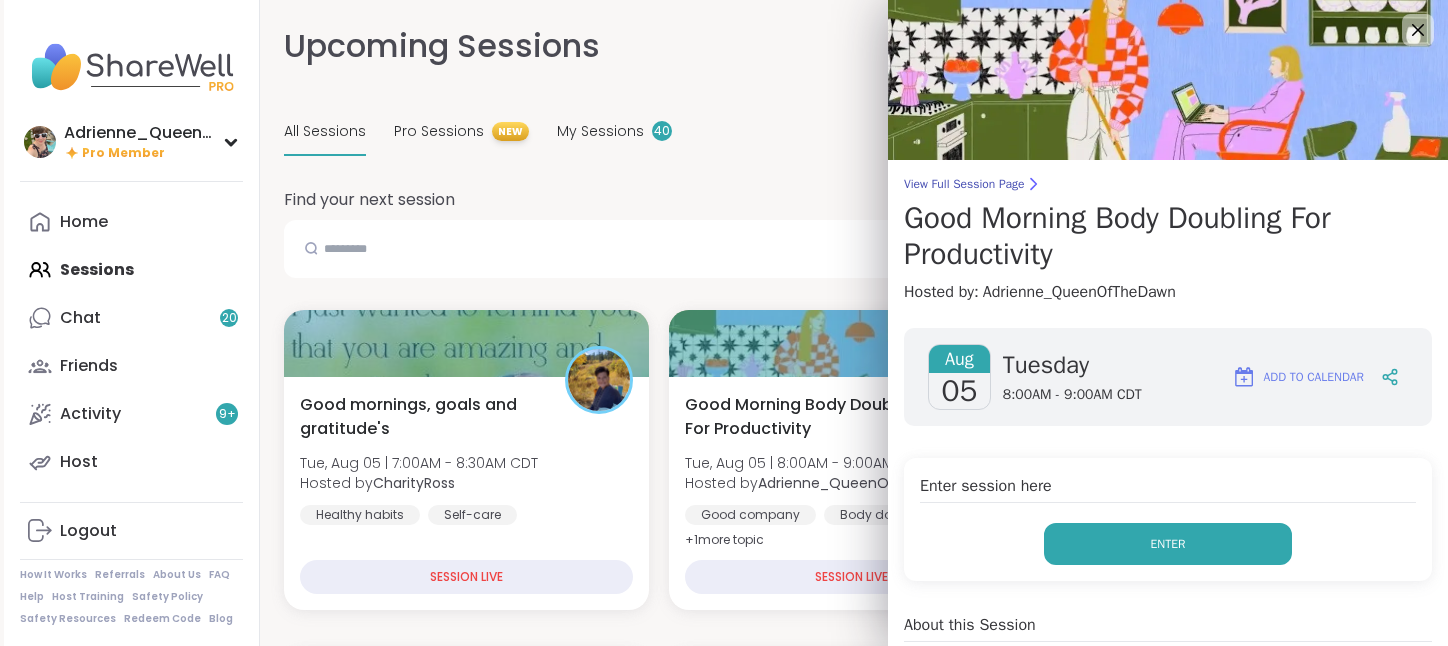 click on "Enter" at bounding box center [1168, 544] 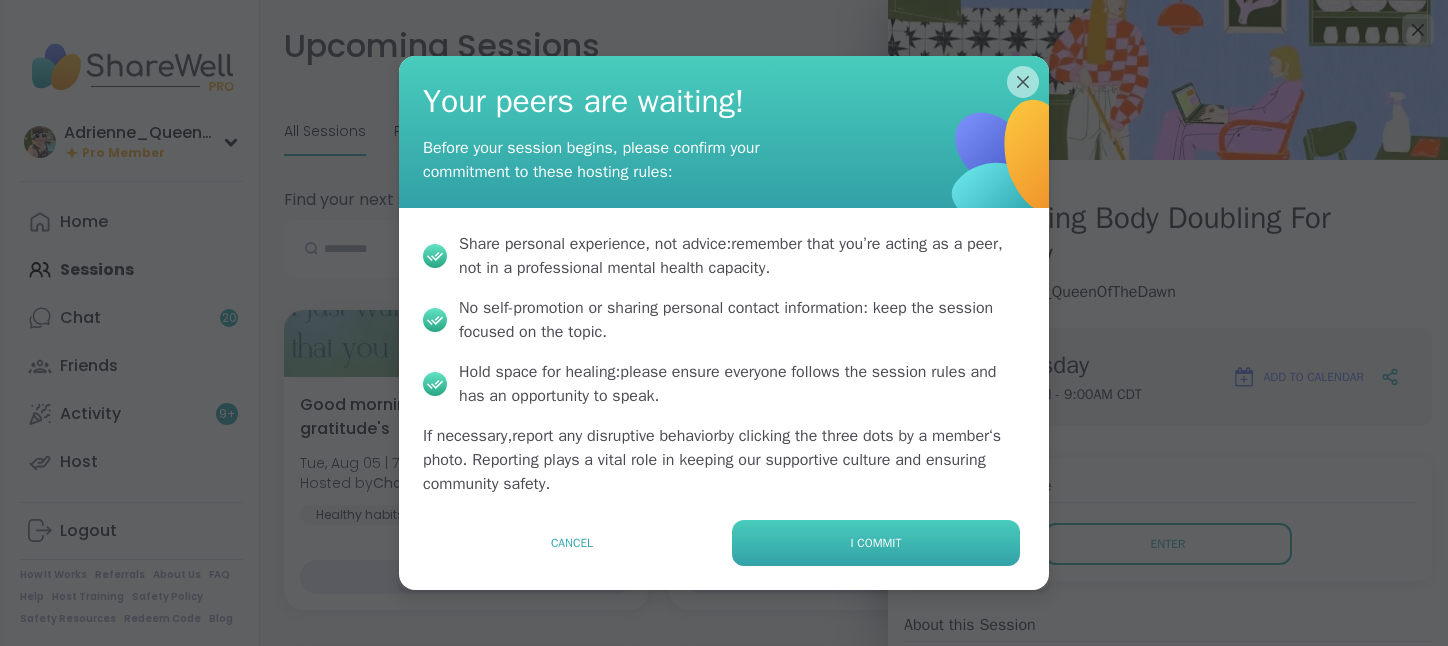 click on "I commit" at bounding box center (876, 543) 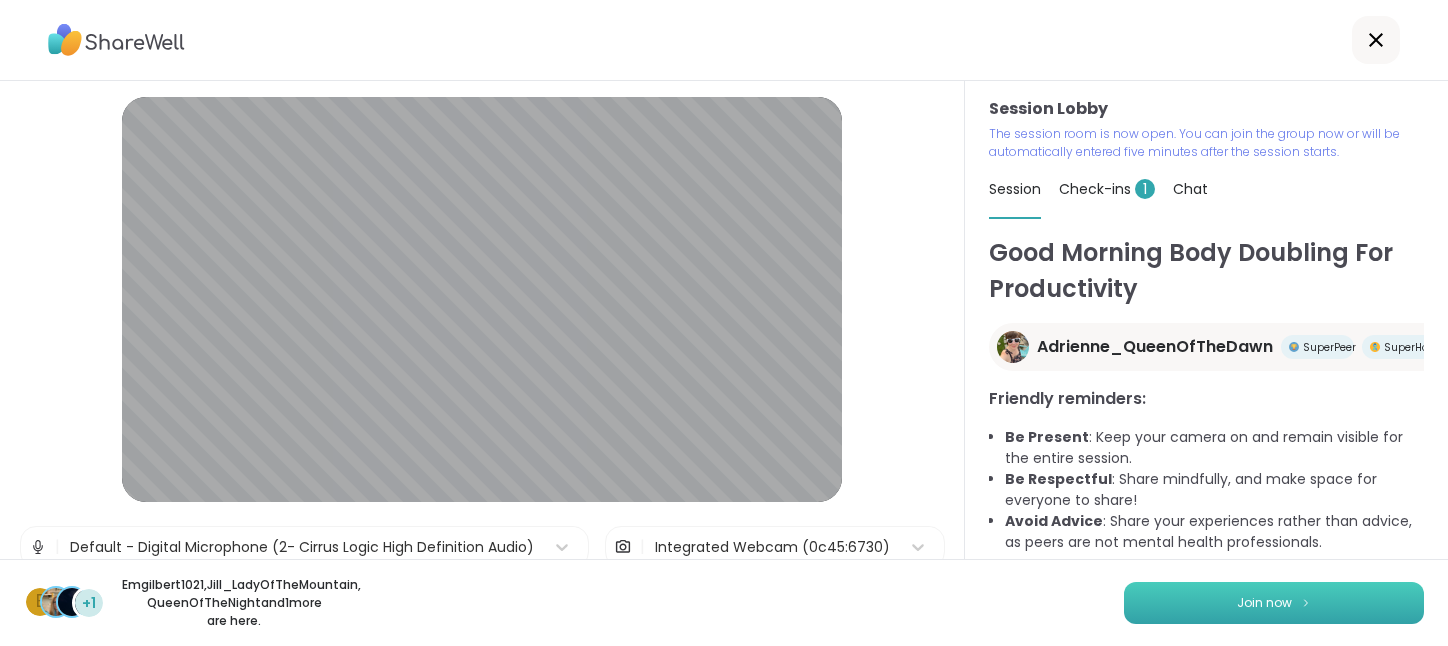 click on "Join now" at bounding box center (1274, 603) 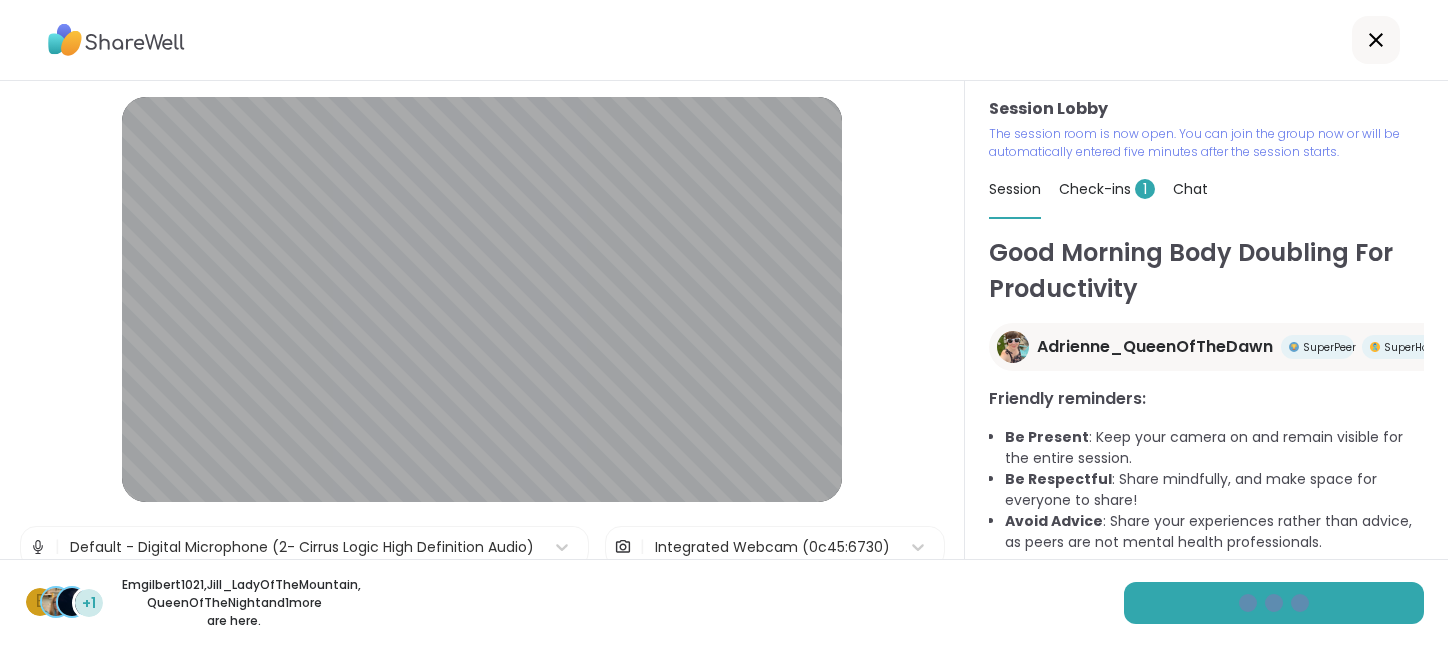 click on "Check-ins 1" at bounding box center (1107, 189) 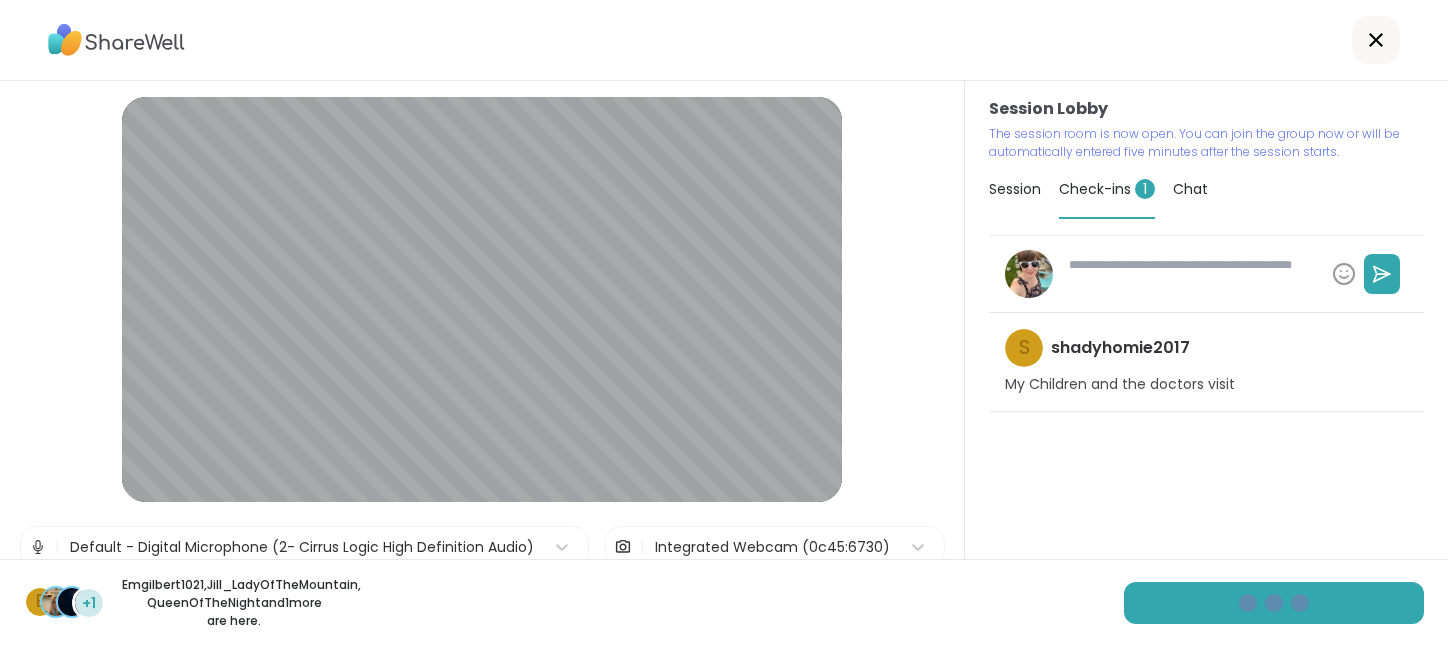 type on "*" 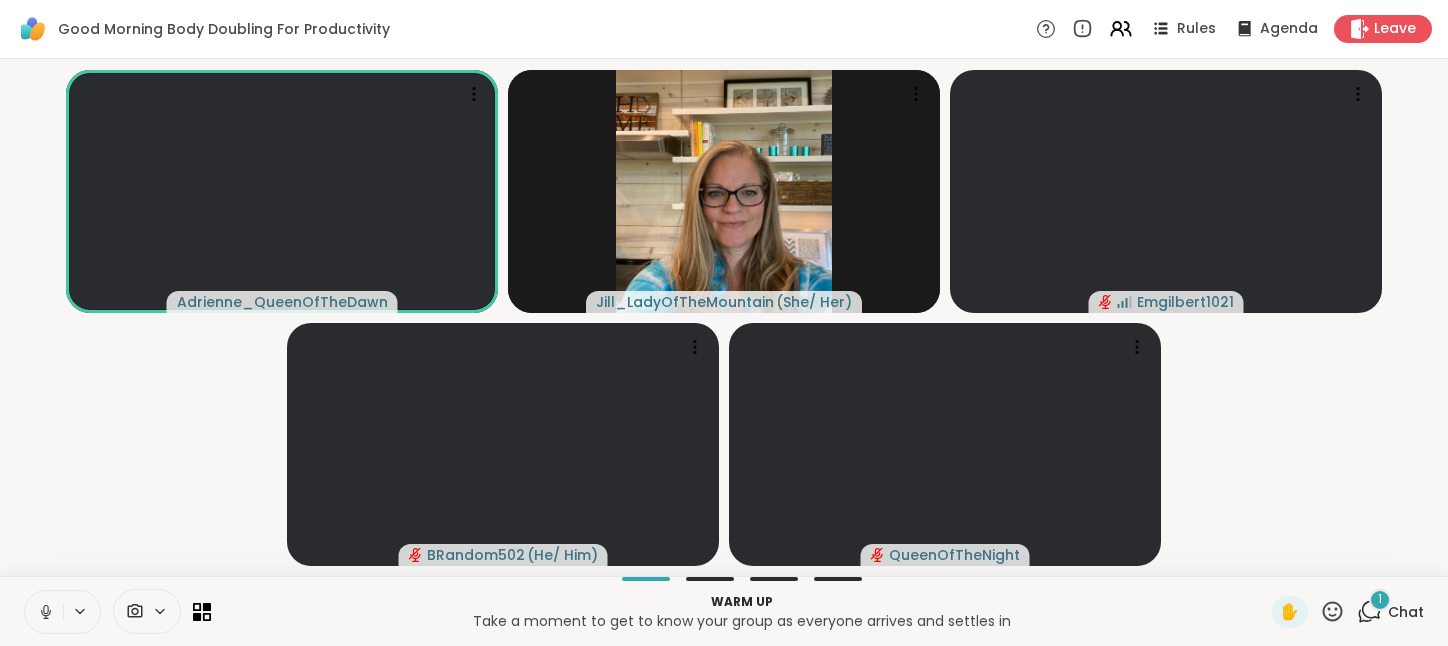 click 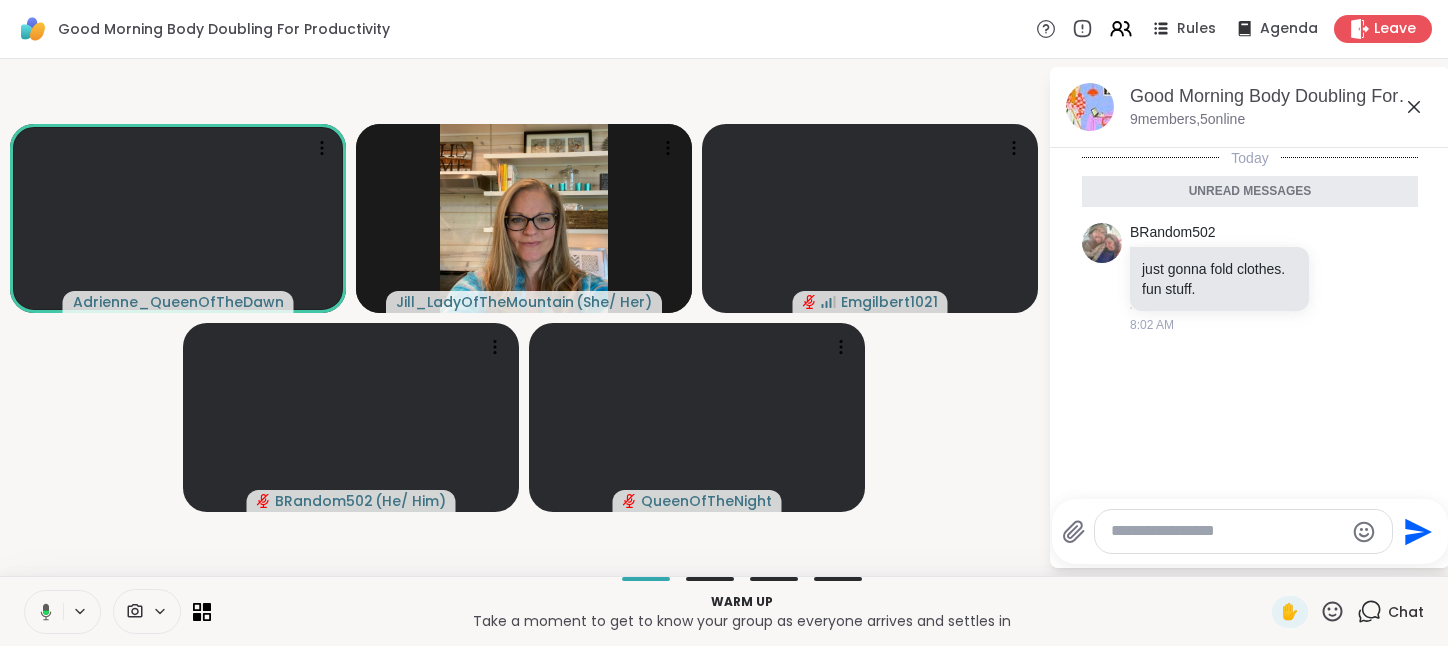 click 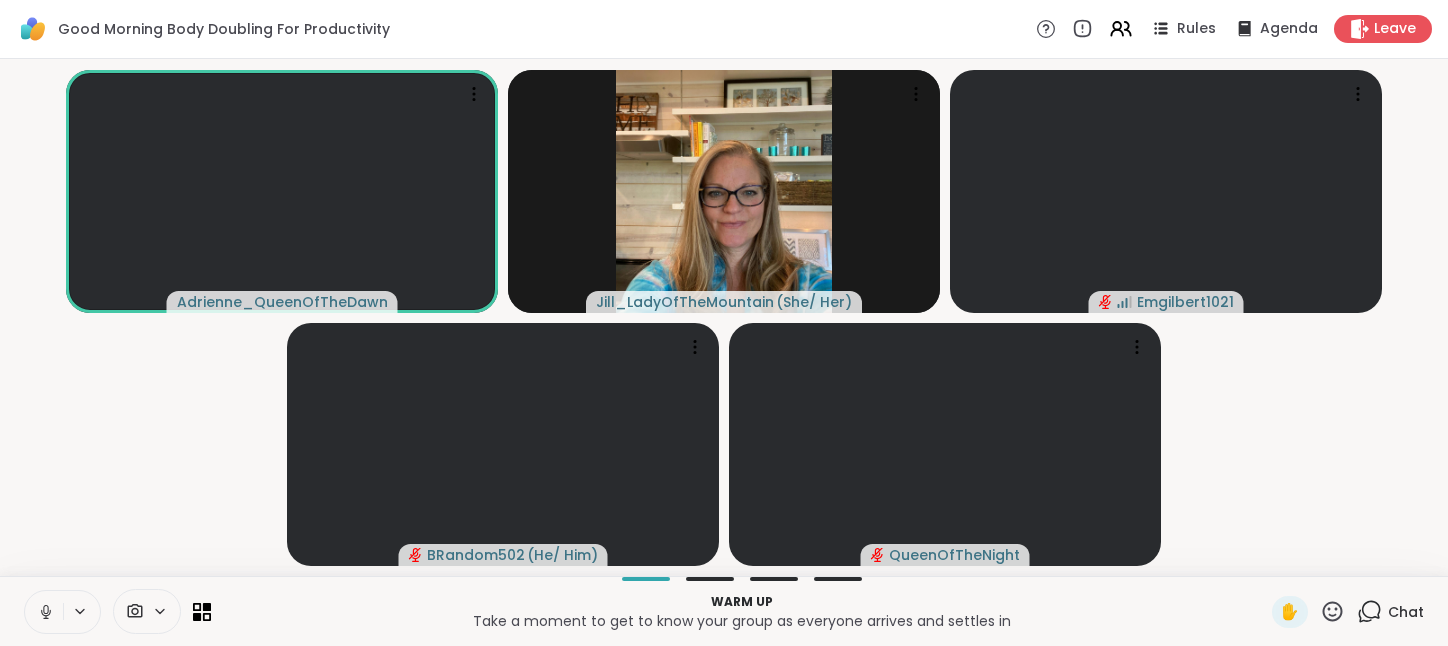 click on "Chat" at bounding box center (1390, 612) 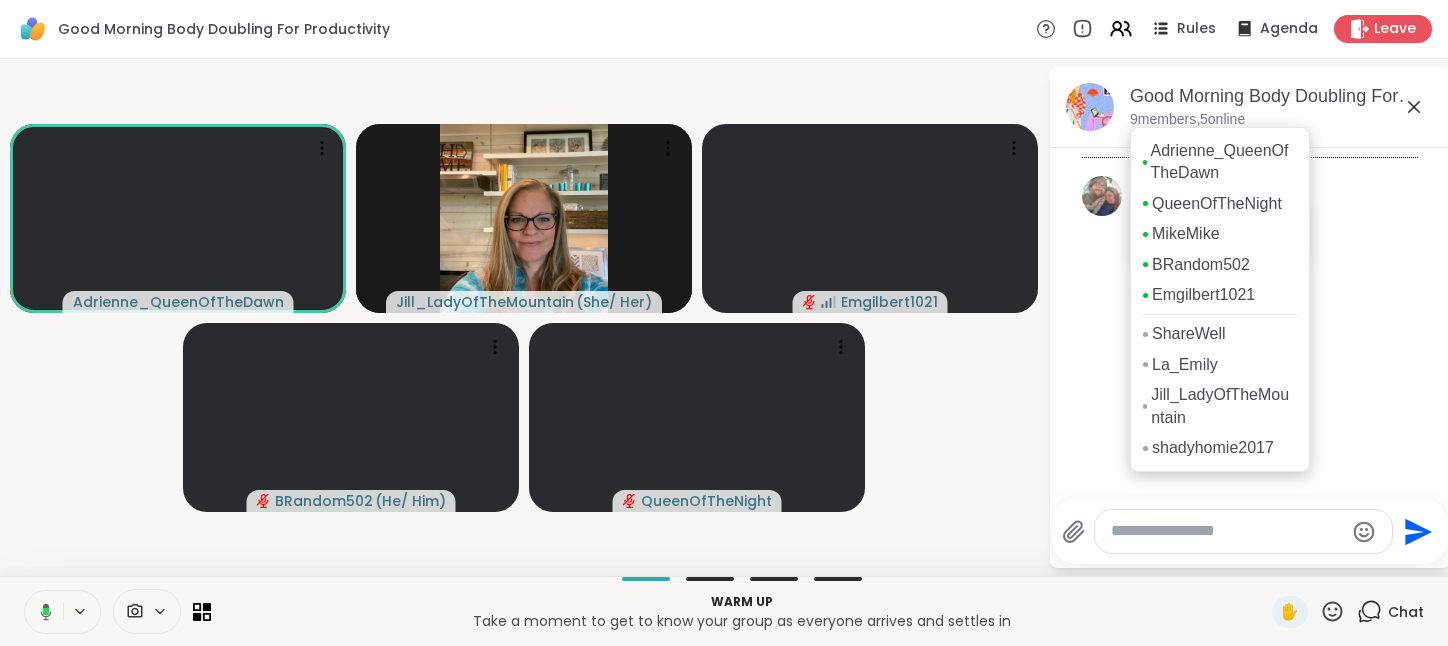 click on "9  members,  5  online" at bounding box center (1187, 120) 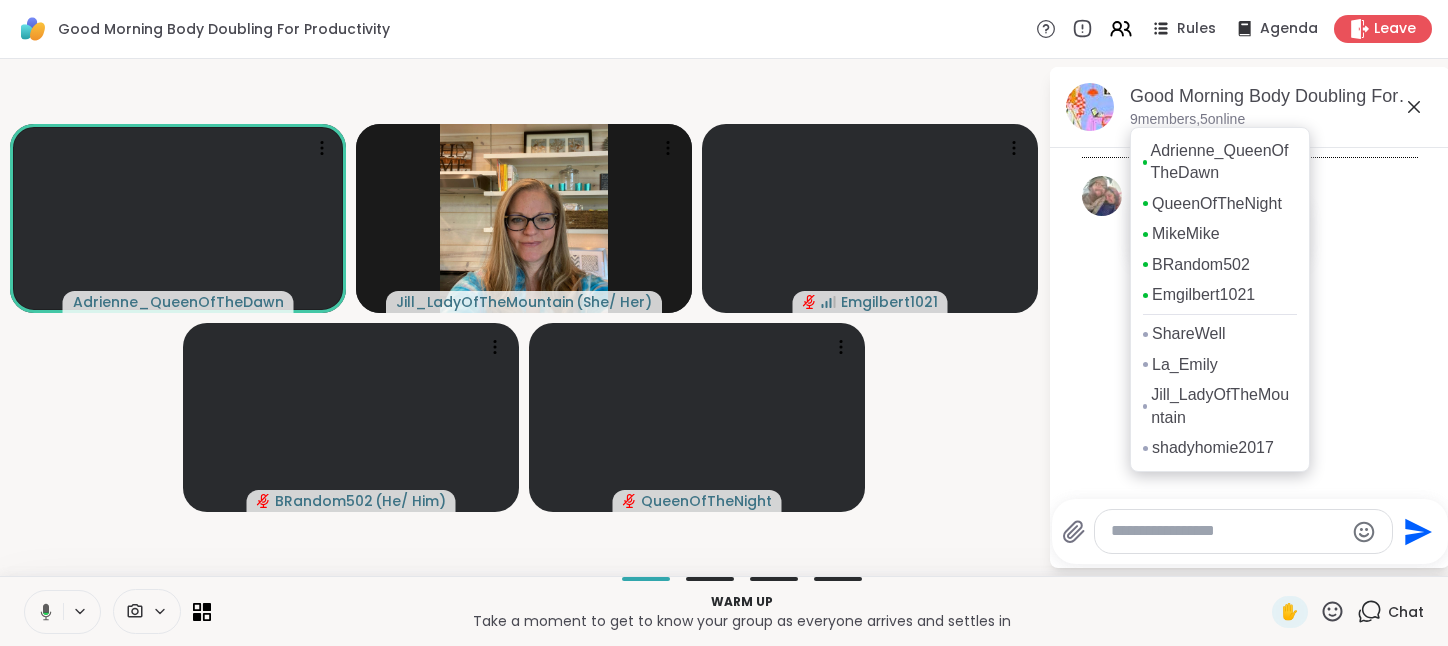 click on "9  members,  5  online" at bounding box center (1187, 120) 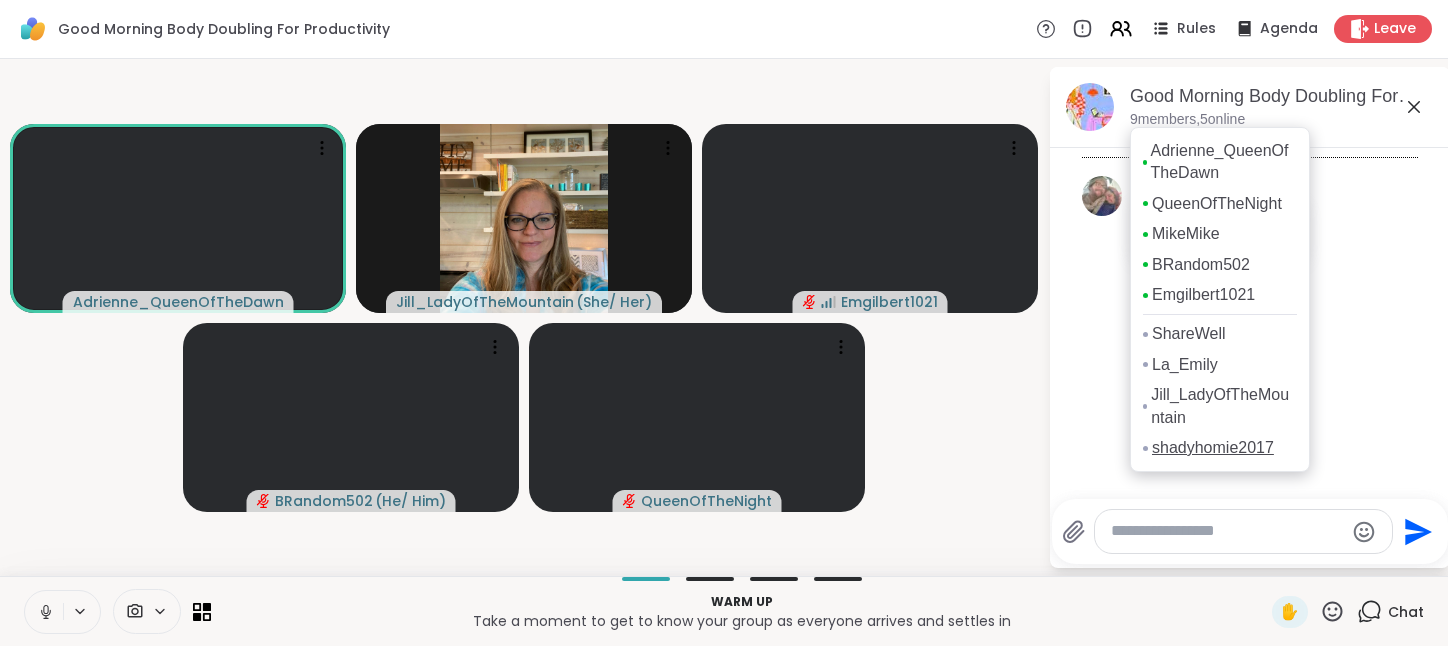 click on "shadyhomie2017" at bounding box center (1213, 448) 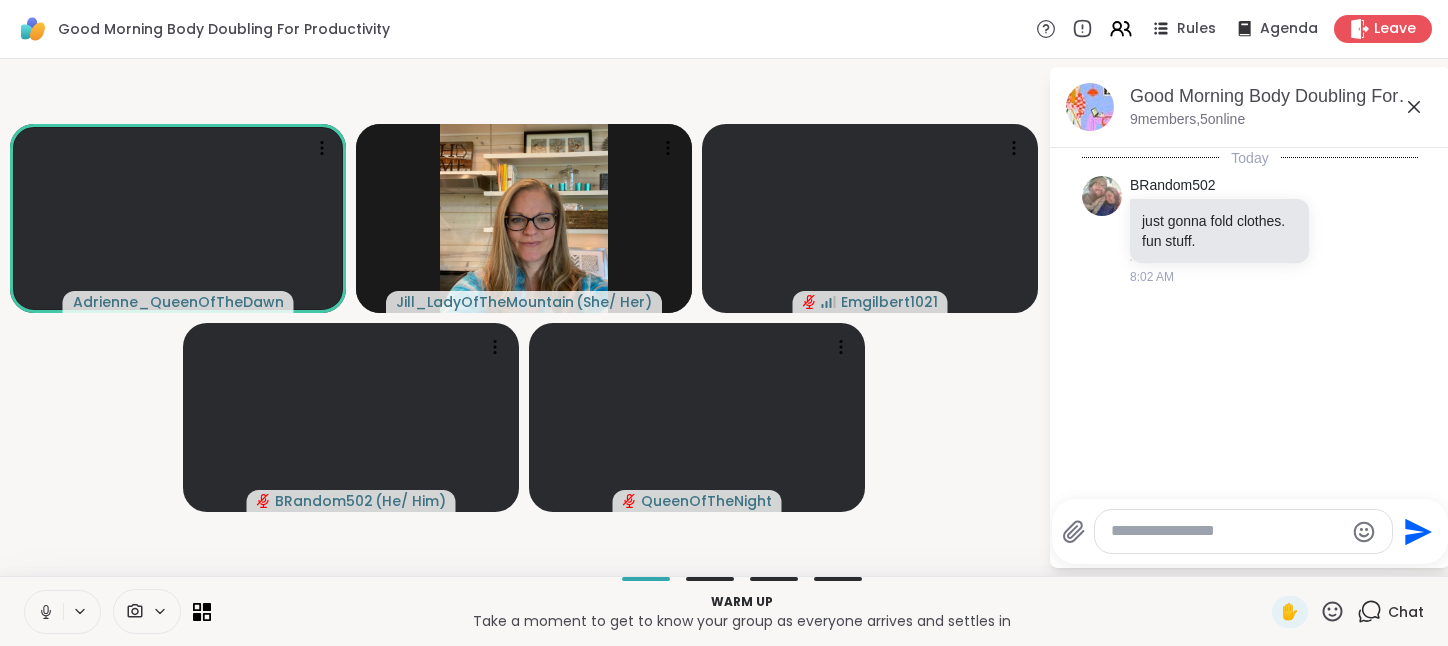 scroll, scrollTop: 4, scrollLeft: 0, axis: vertical 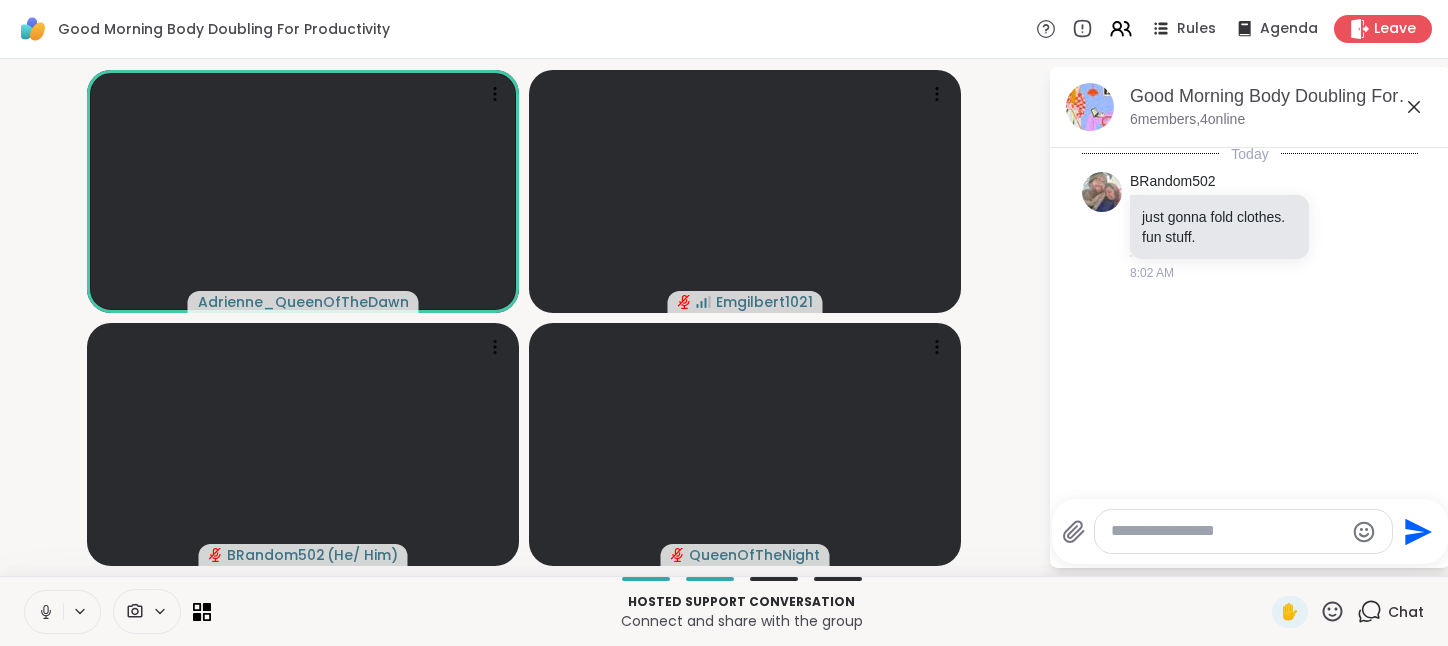 click 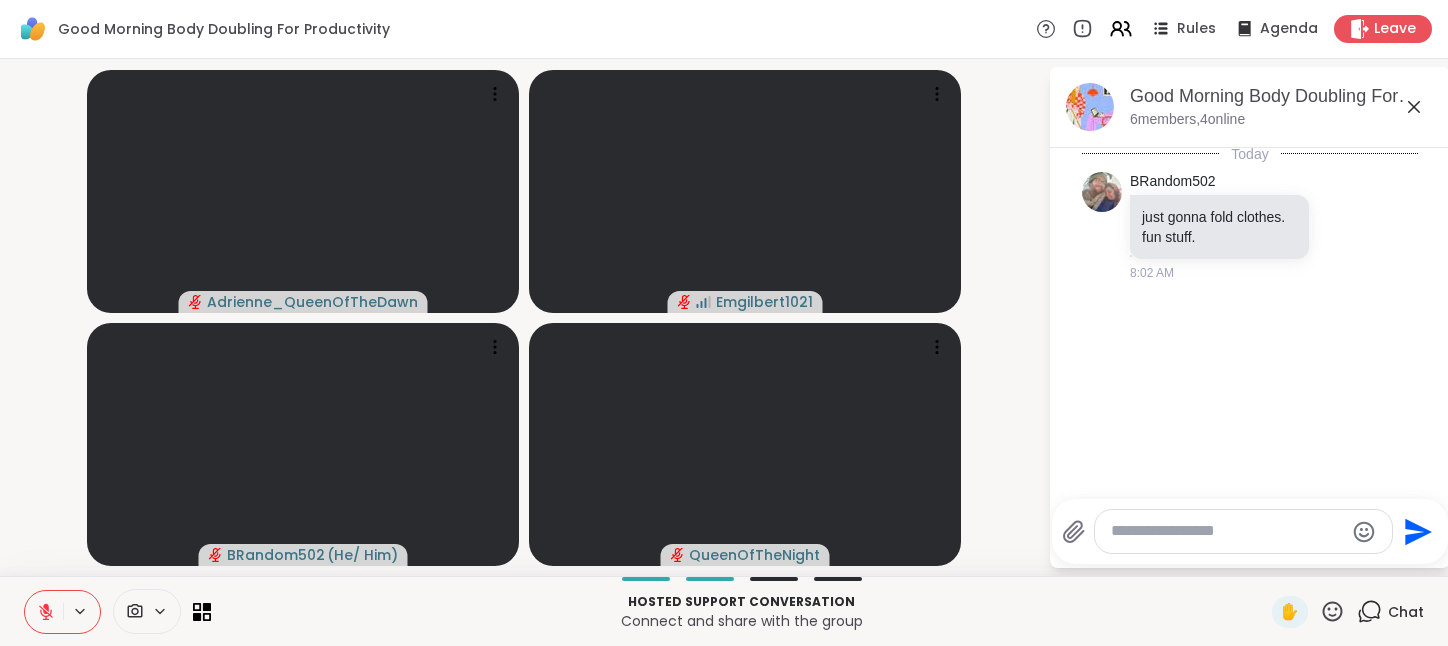 click 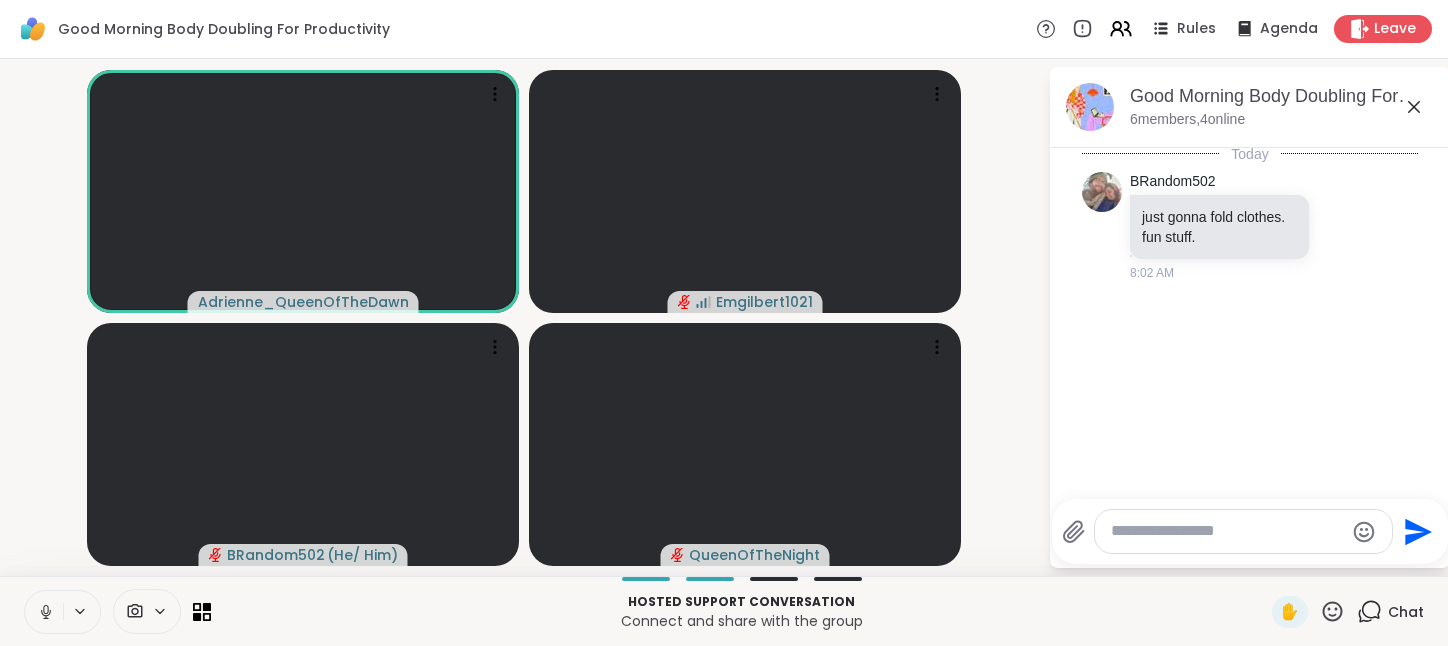 click 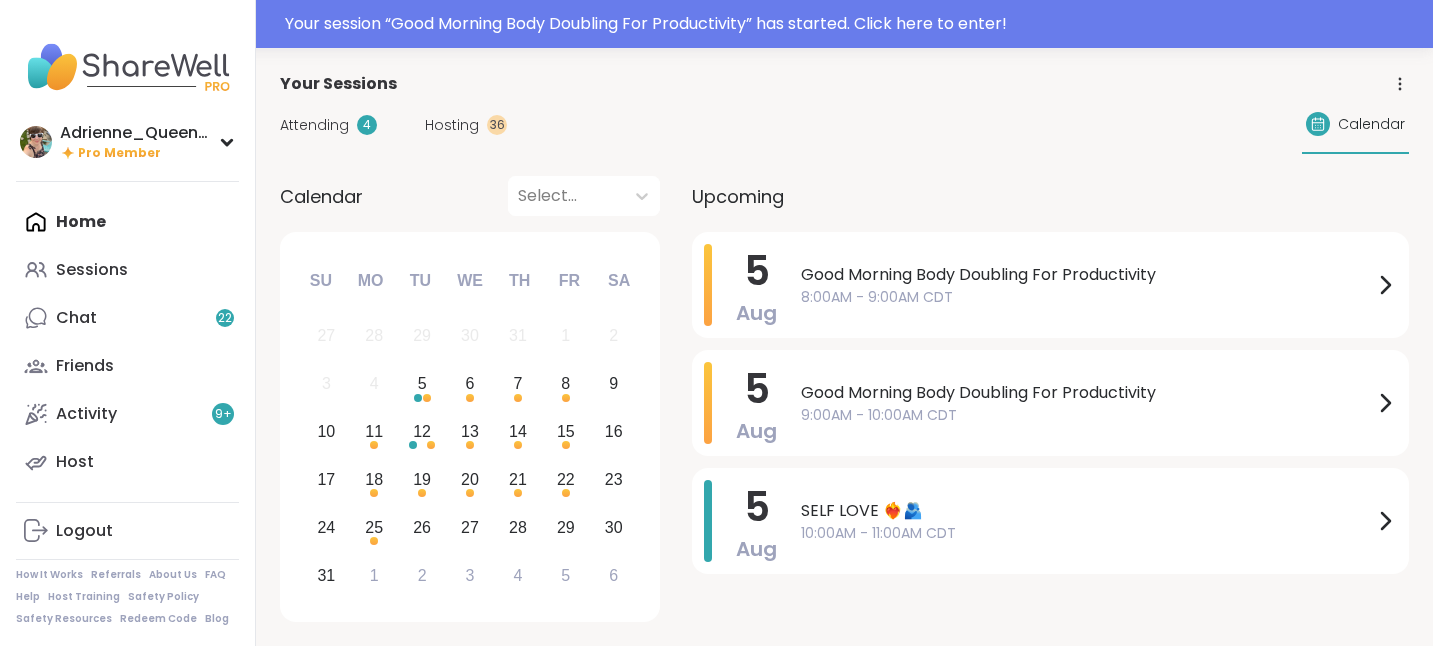 scroll, scrollTop: 0, scrollLeft: 0, axis: both 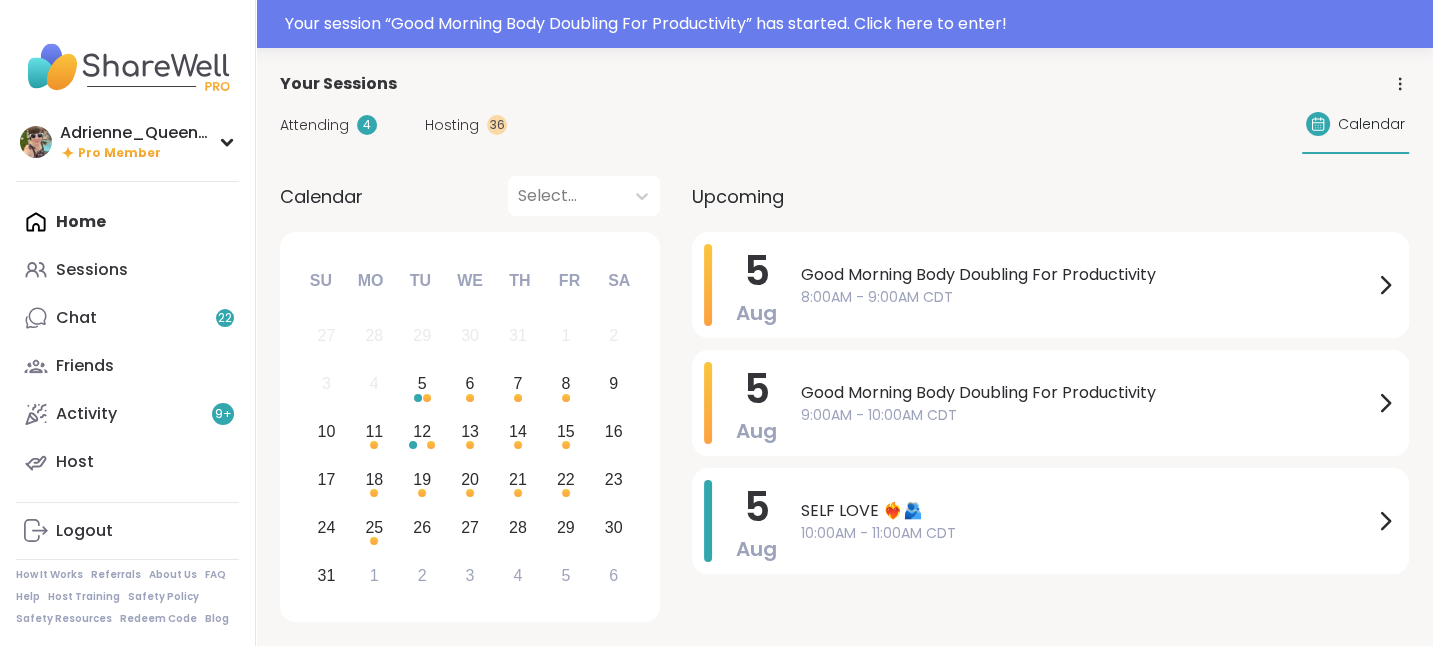 click on "Home Sessions Chat 22 Friends Activity 9 + Host" at bounding box center (127, 342) 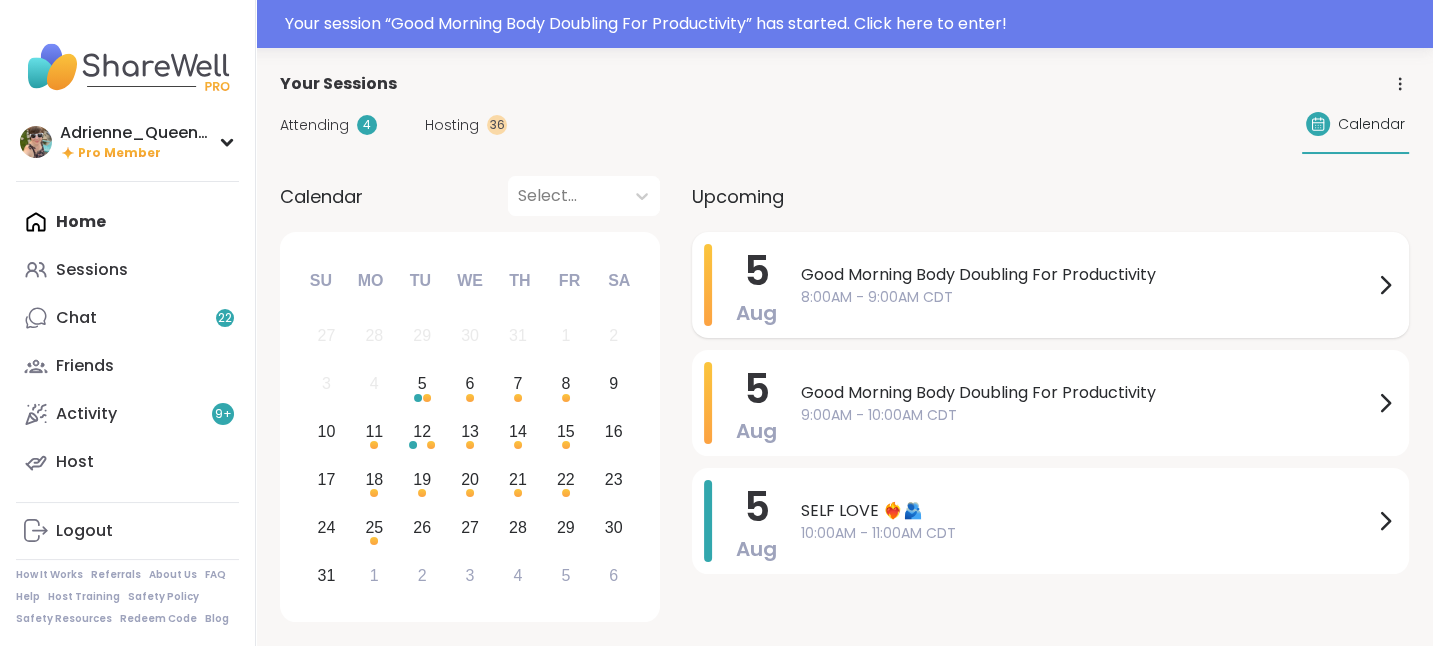 click on "Good Morning Body Doubling For Productivity" at bounding box center (1087, 275) 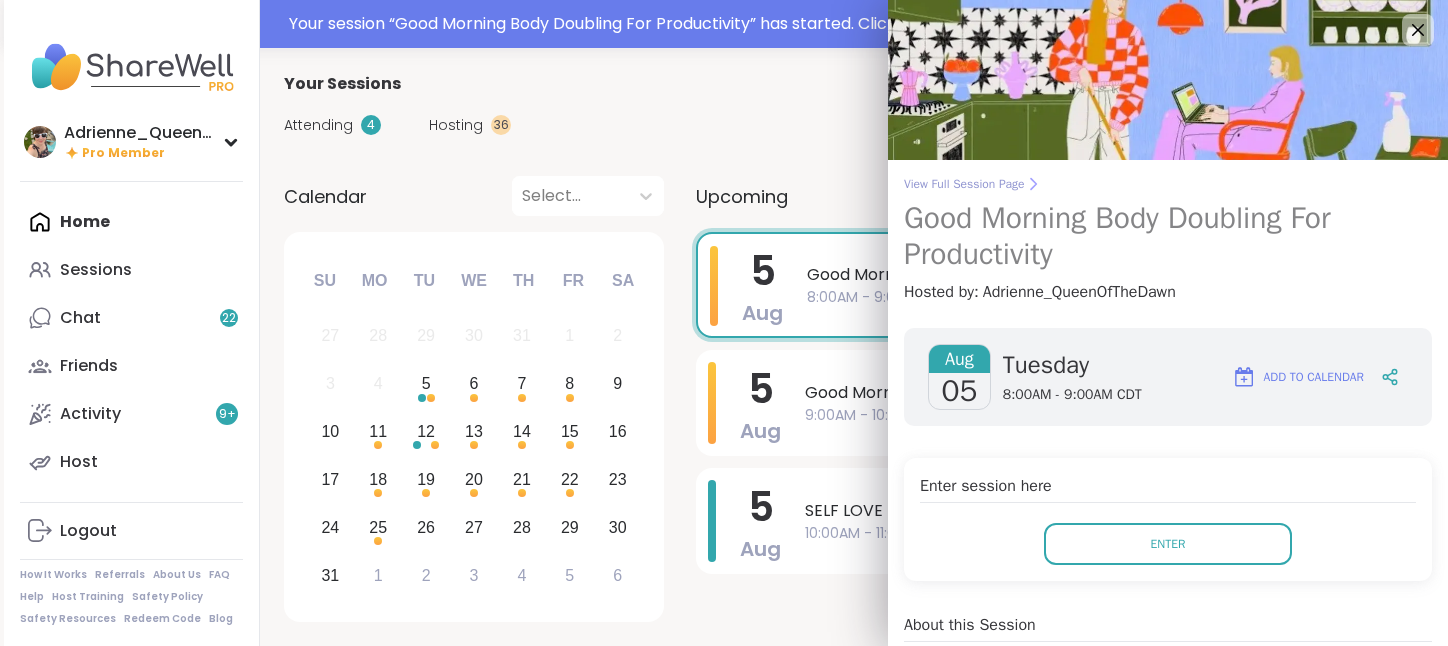click on "View Full Session Page" at bounding box center (1168, 184) 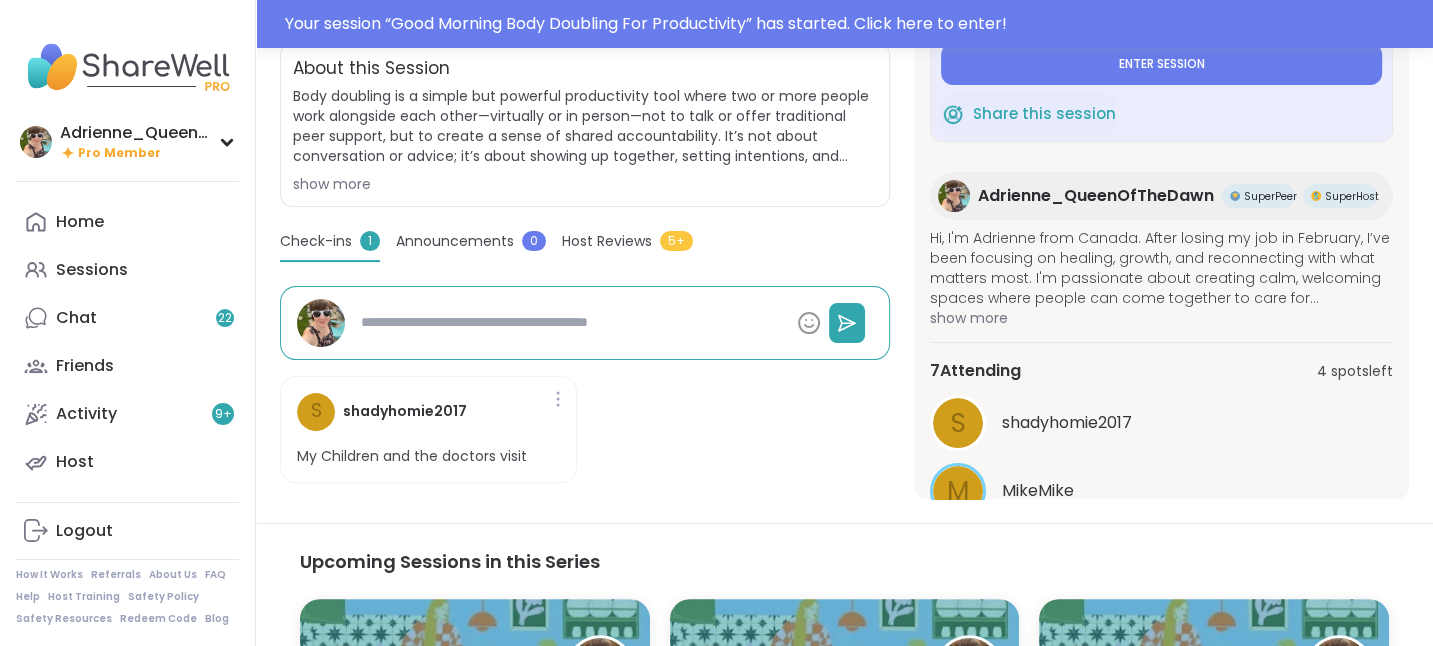 scroll, scrollTop: 472, scrollLeft: 0, axis: vertical 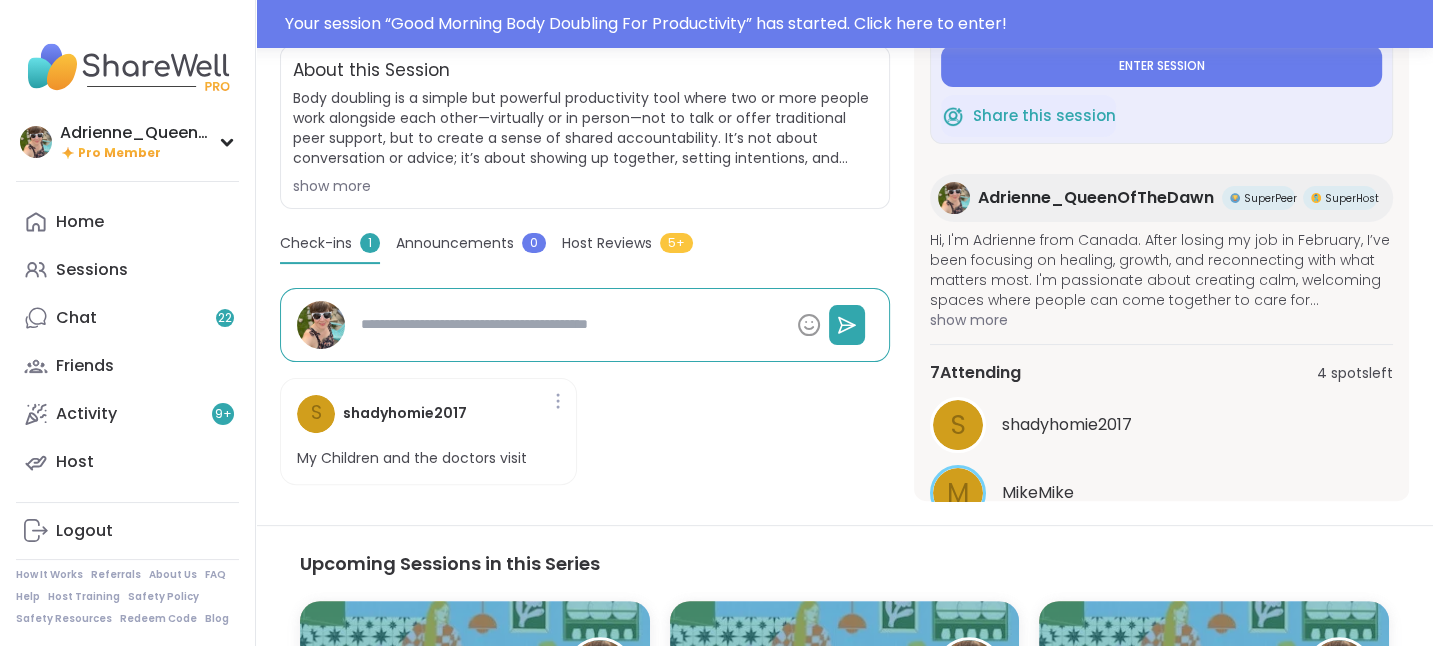 click on "shadyhomie2017" at bounding box center [1067, 425] 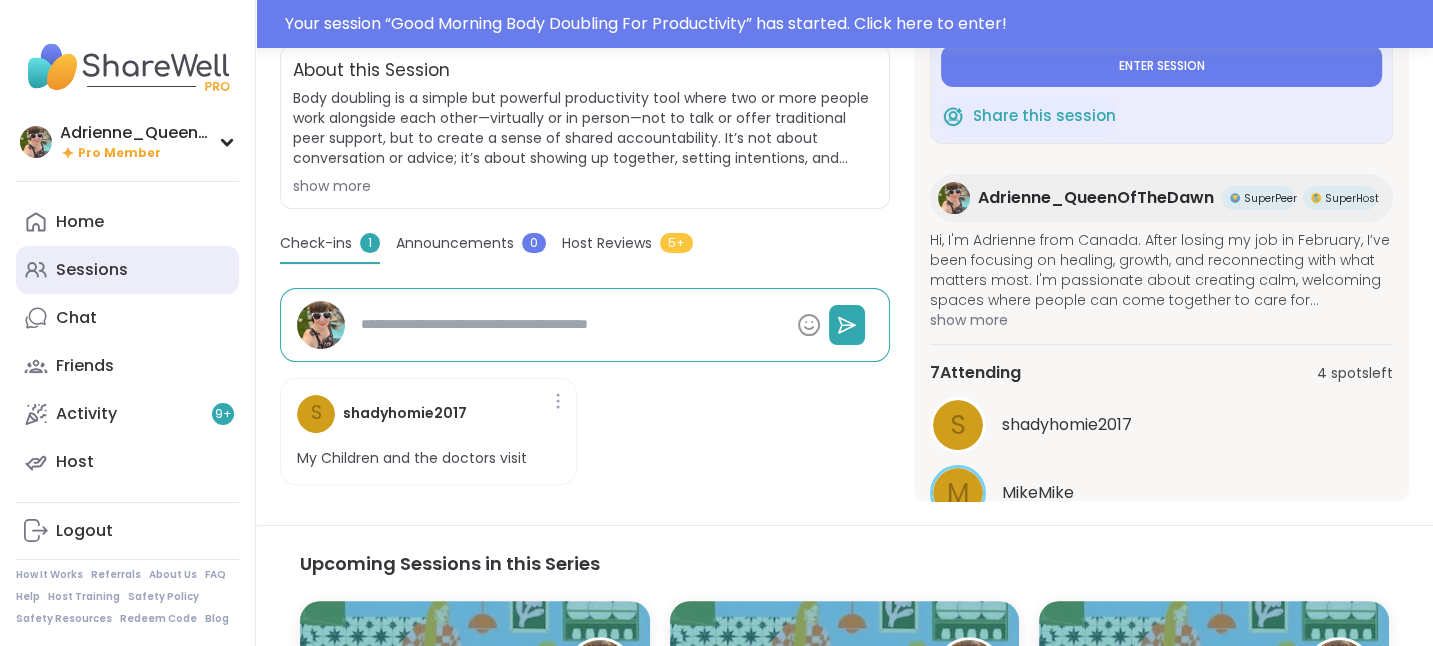 click on "Sessions" at bounding box center [127, 270] 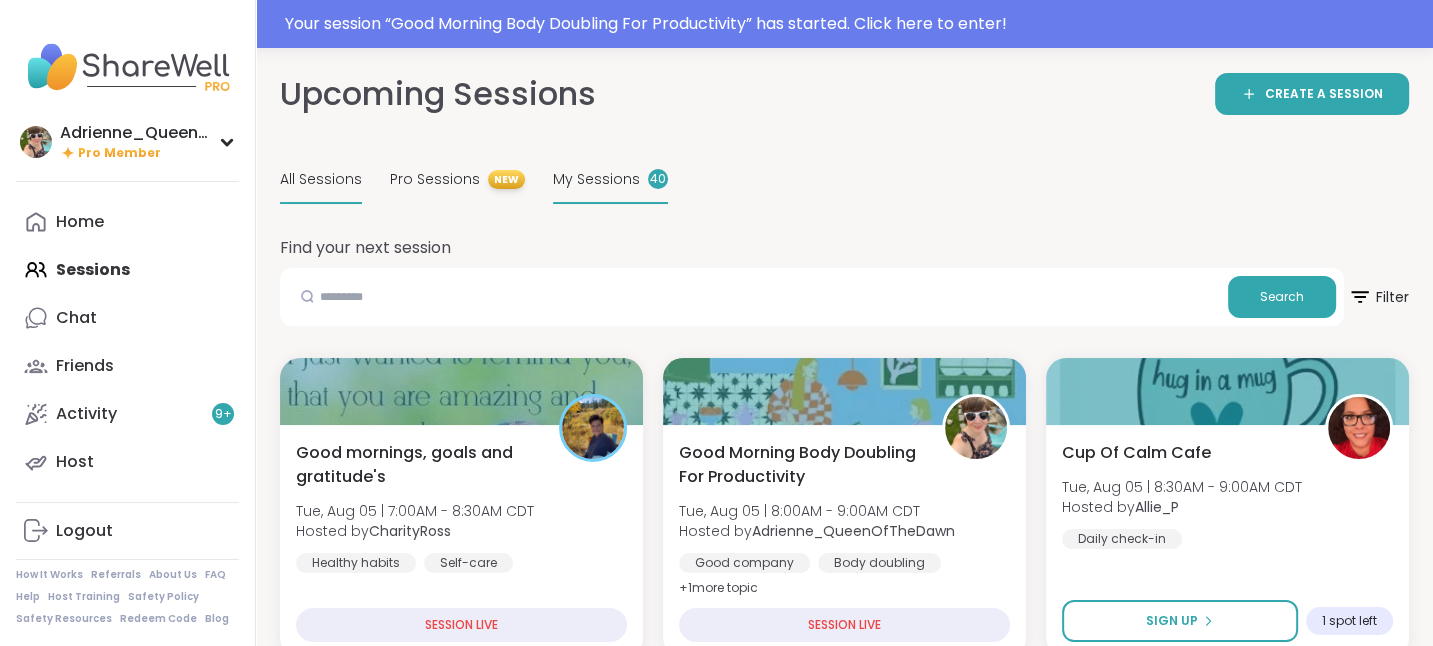 click on "My Sessions" at bounding box center [596, 179] 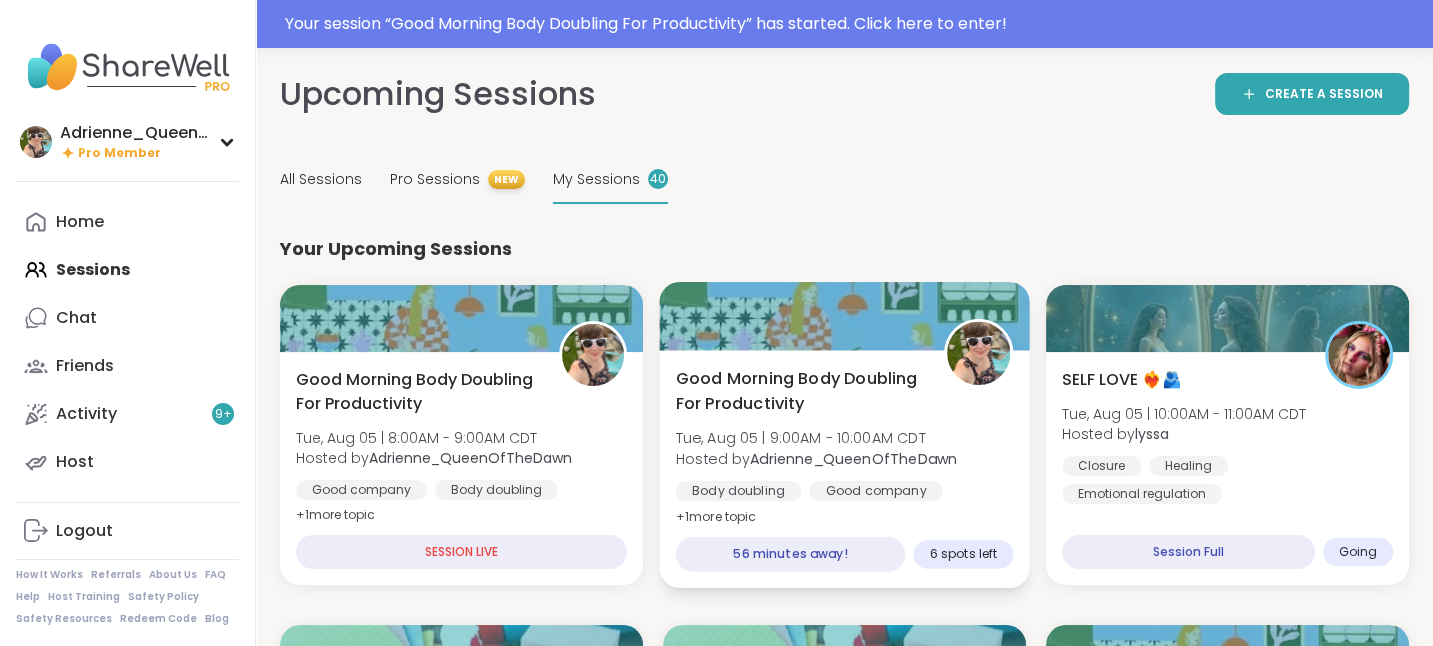 click on "Good Morning Body Doubling For Productivity" at bounding box center [799, 391] 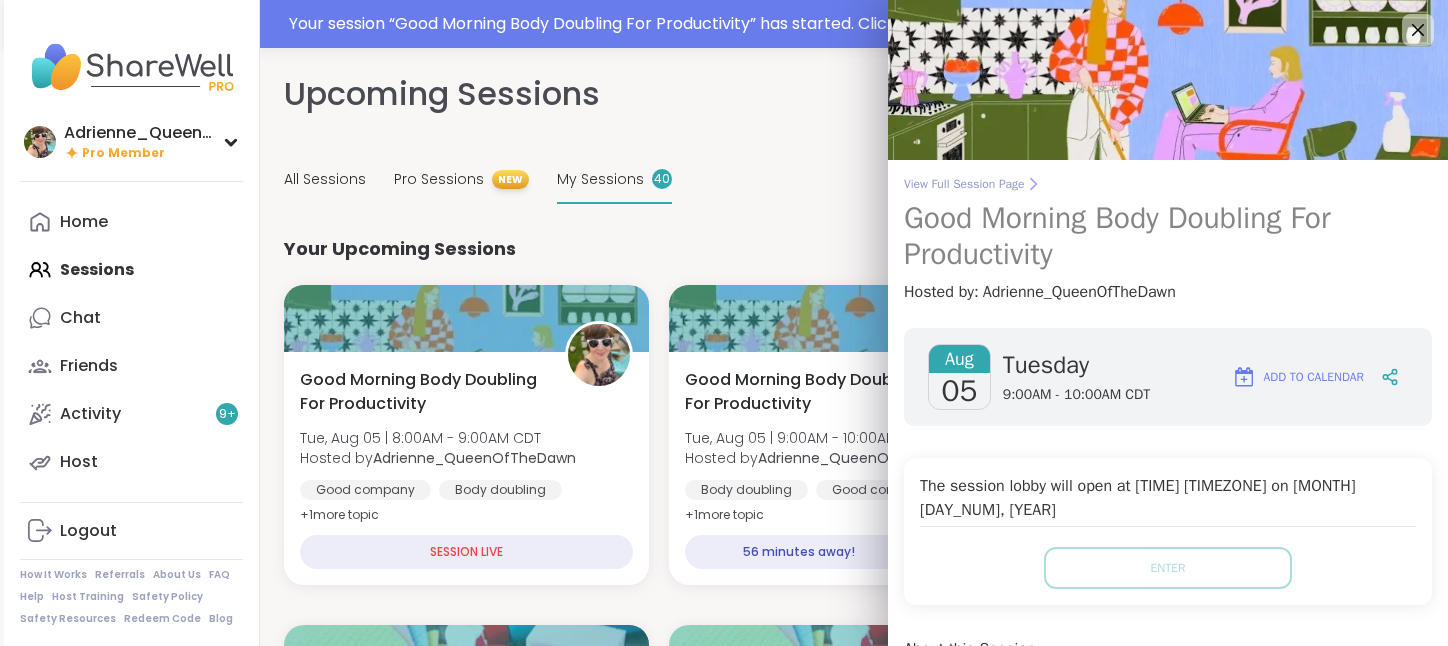 click on "View Full Session Page" at bounding box center [1168, 184] 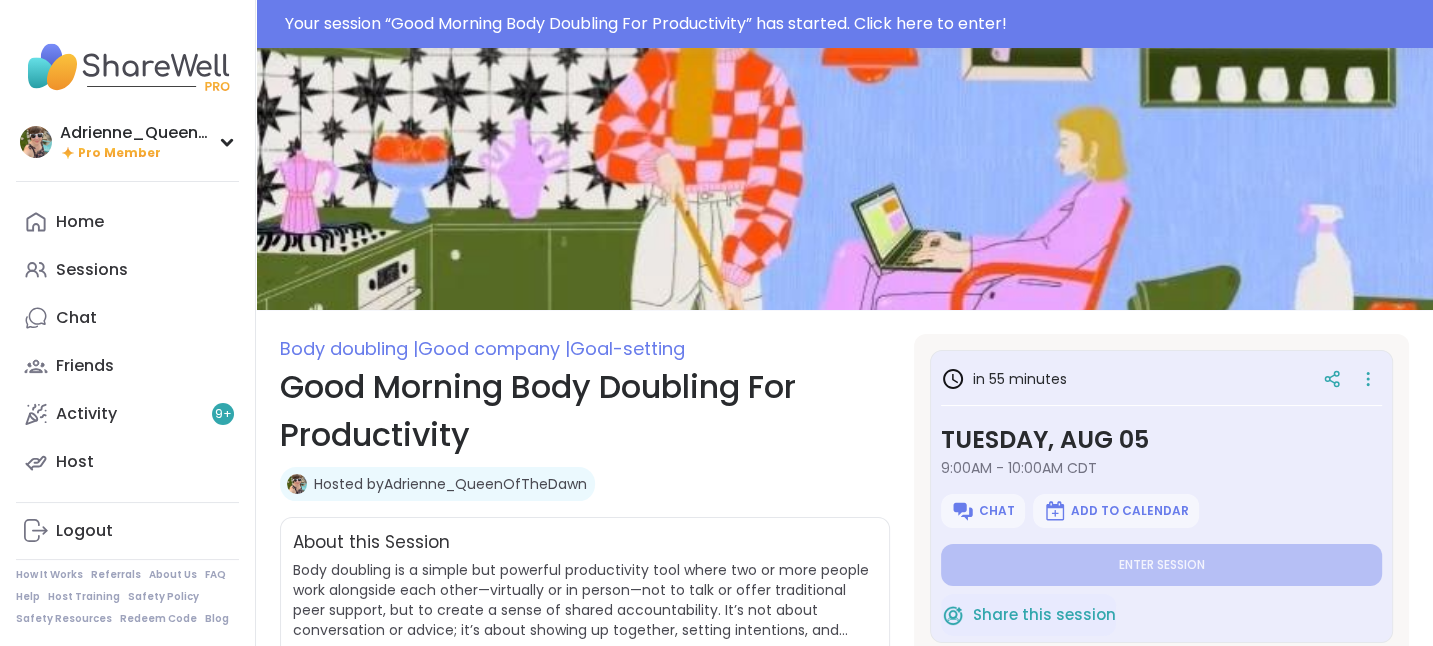 type on "*" 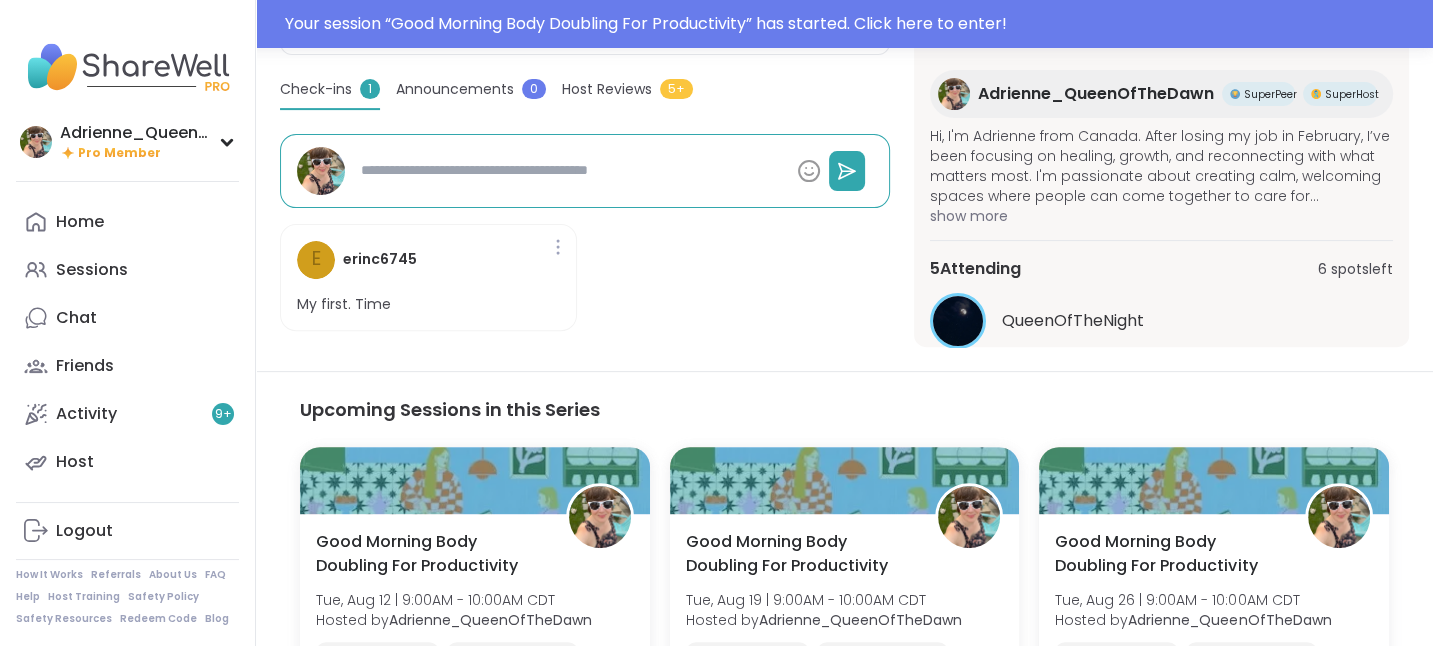 scroll, scrollTop: 630, scrollLeft: 0, axis: vertical 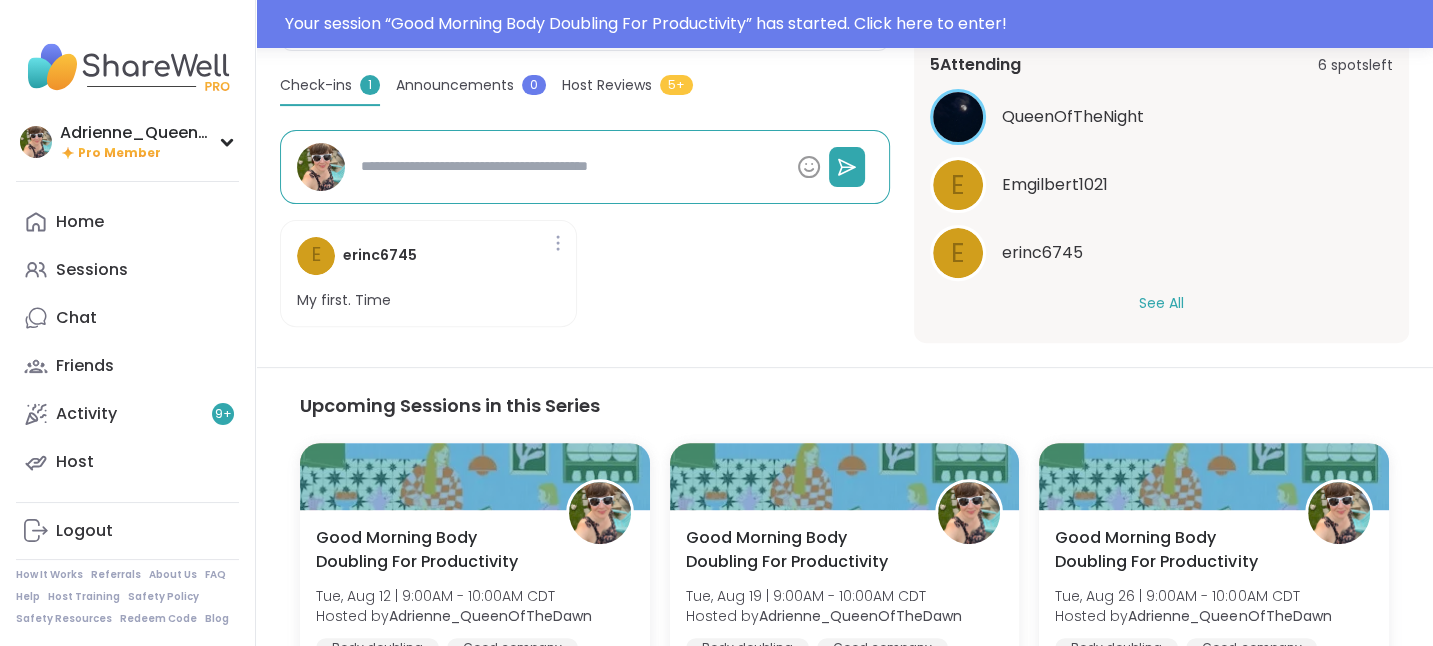 click on "See All" at bounding box center (1161, 303) 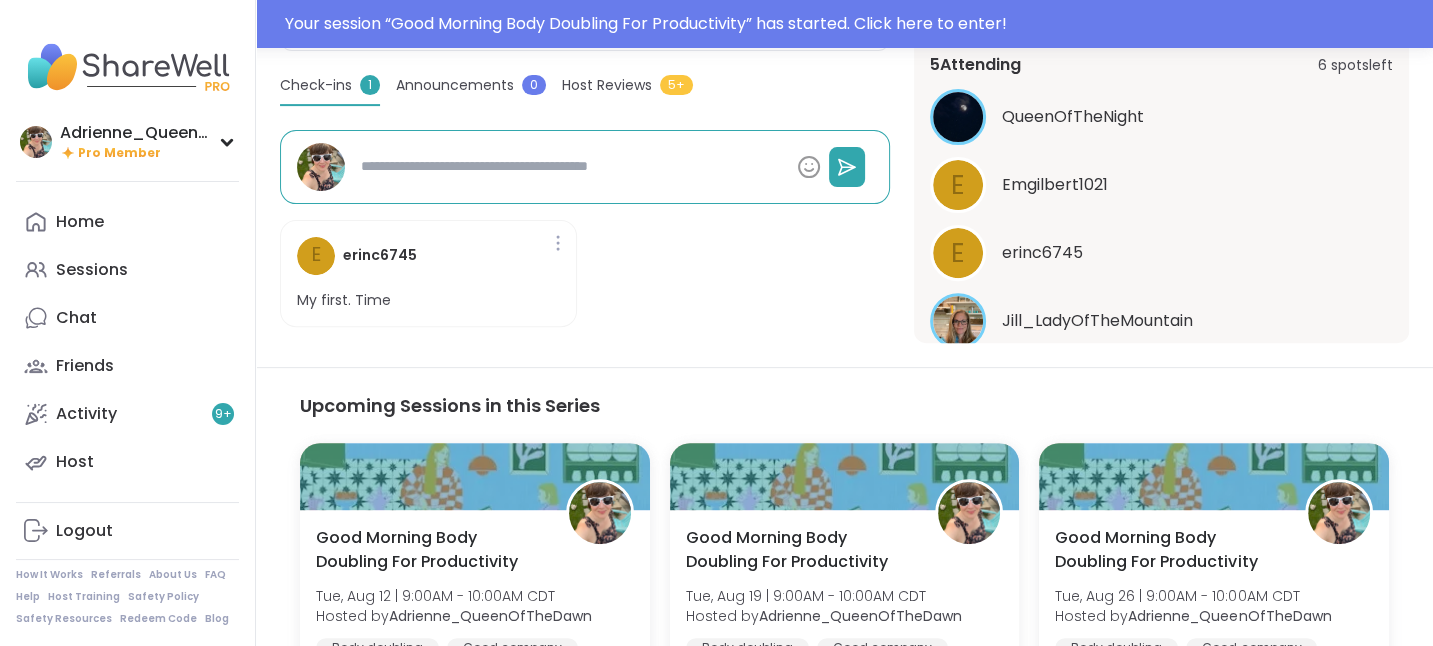 scroll, scrollTop: 337, scrollLeft: 0, axis: vertical 